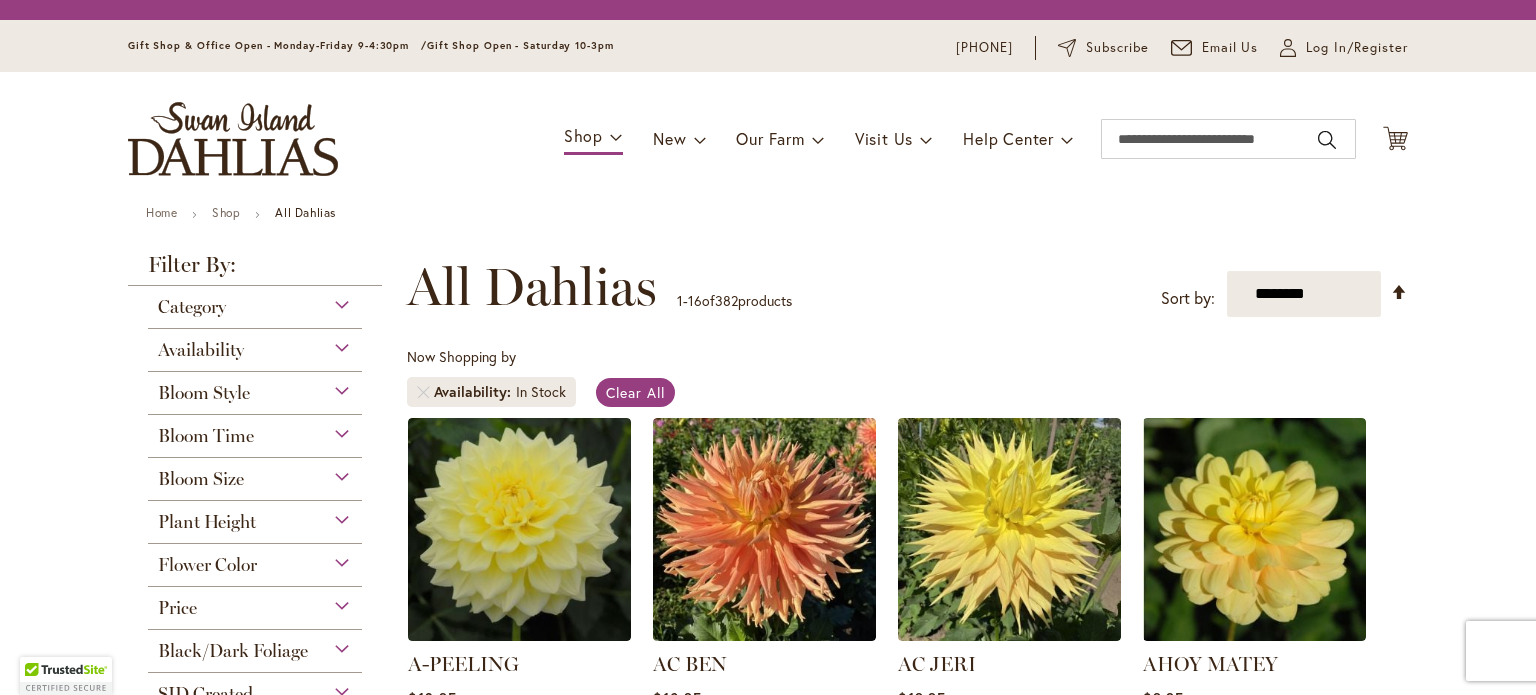 scroll, scrollTop: 0, scrollLeft: 0, axis: both 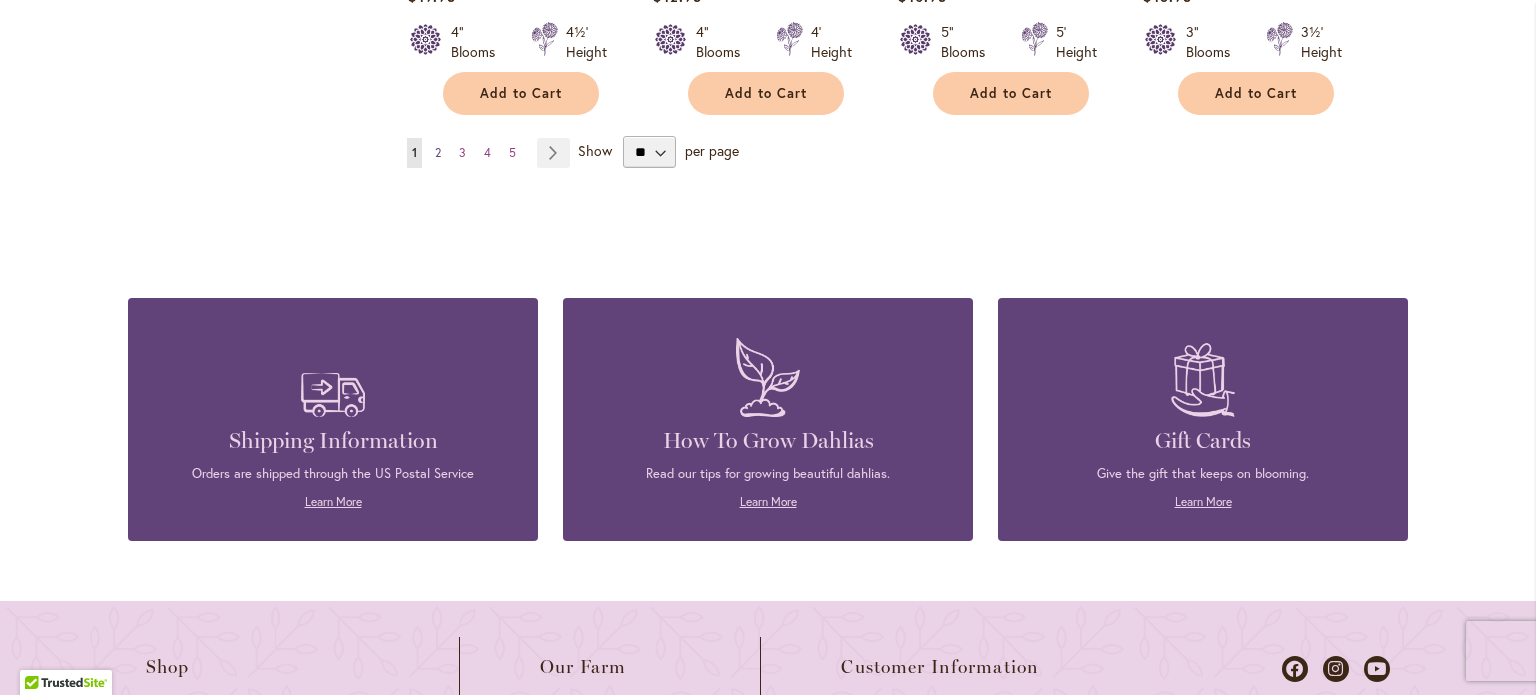 click on "2" at bounding box center [438, 152] 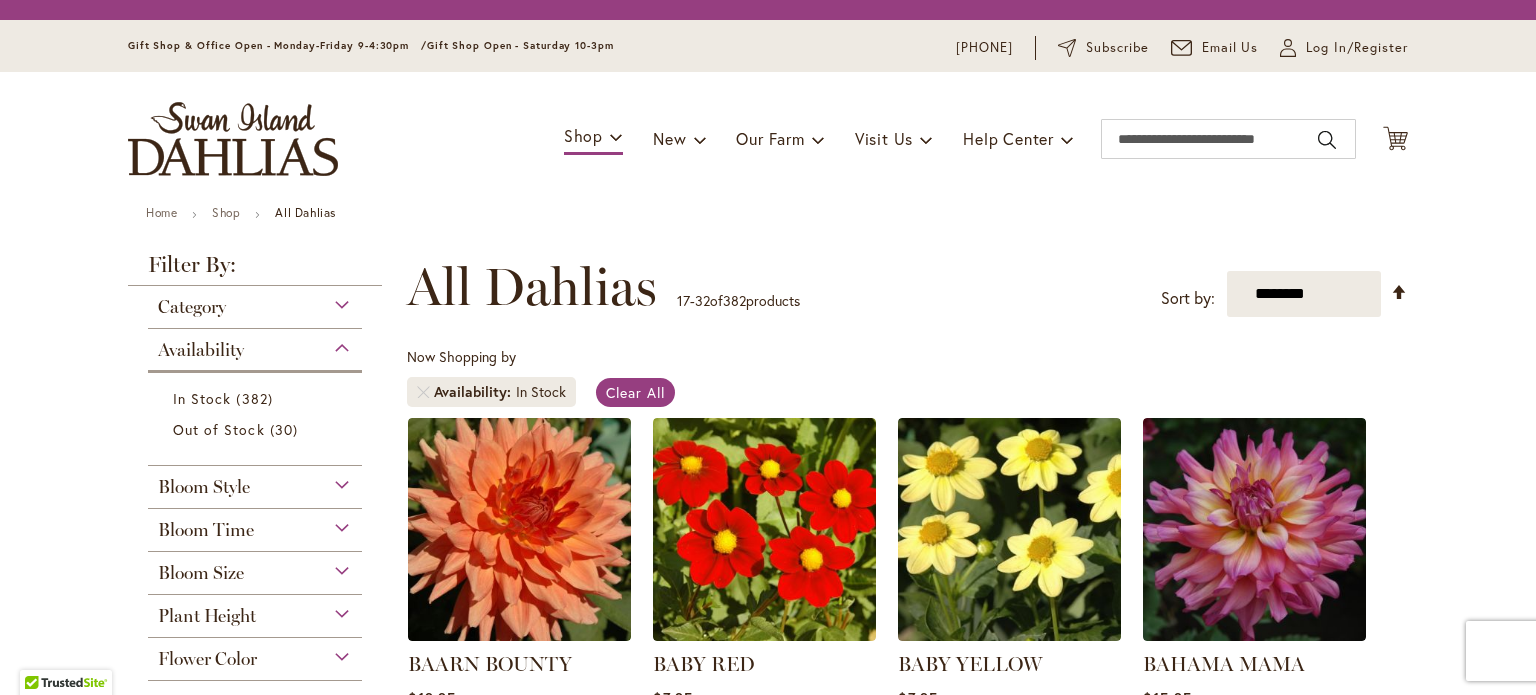 scroll, scrollTop: 0, scrollLeft: 0, axis: both 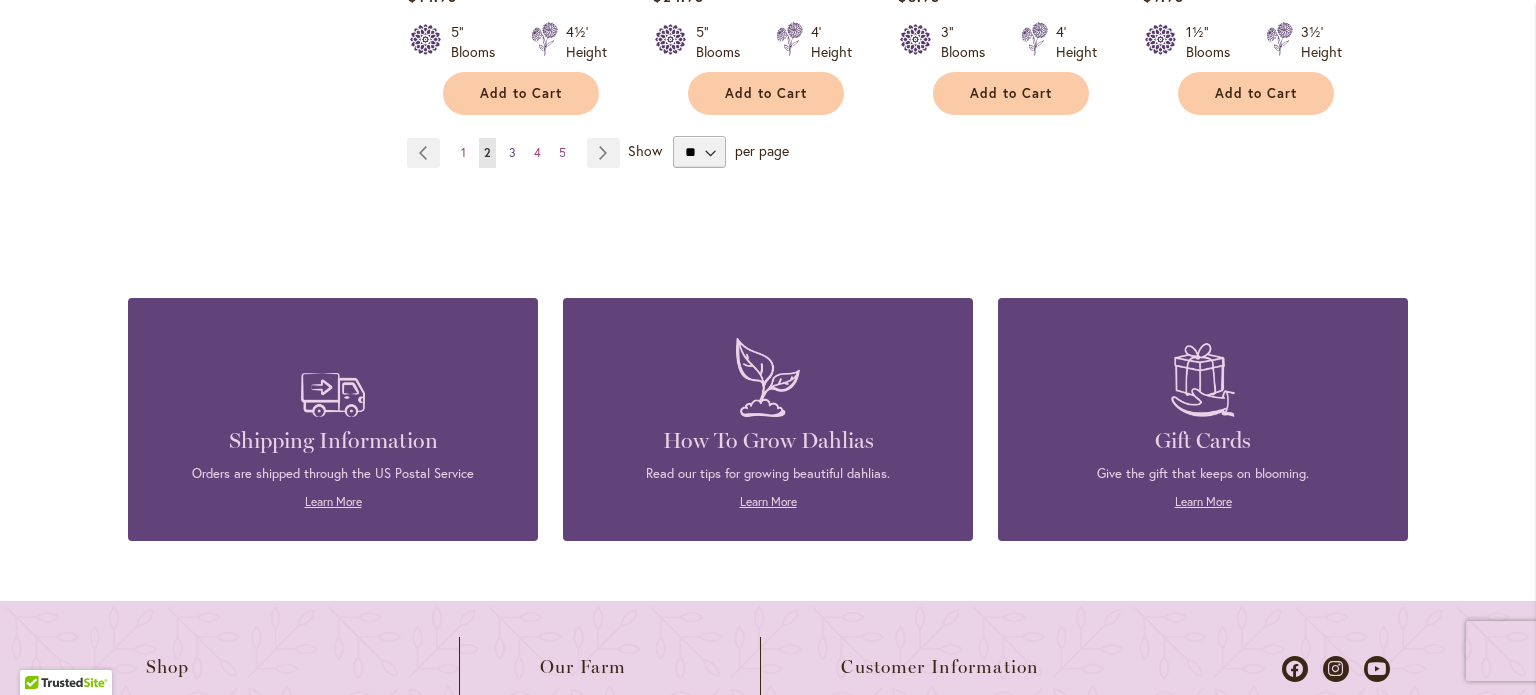 click on "3" at bounding box center (512, 152) 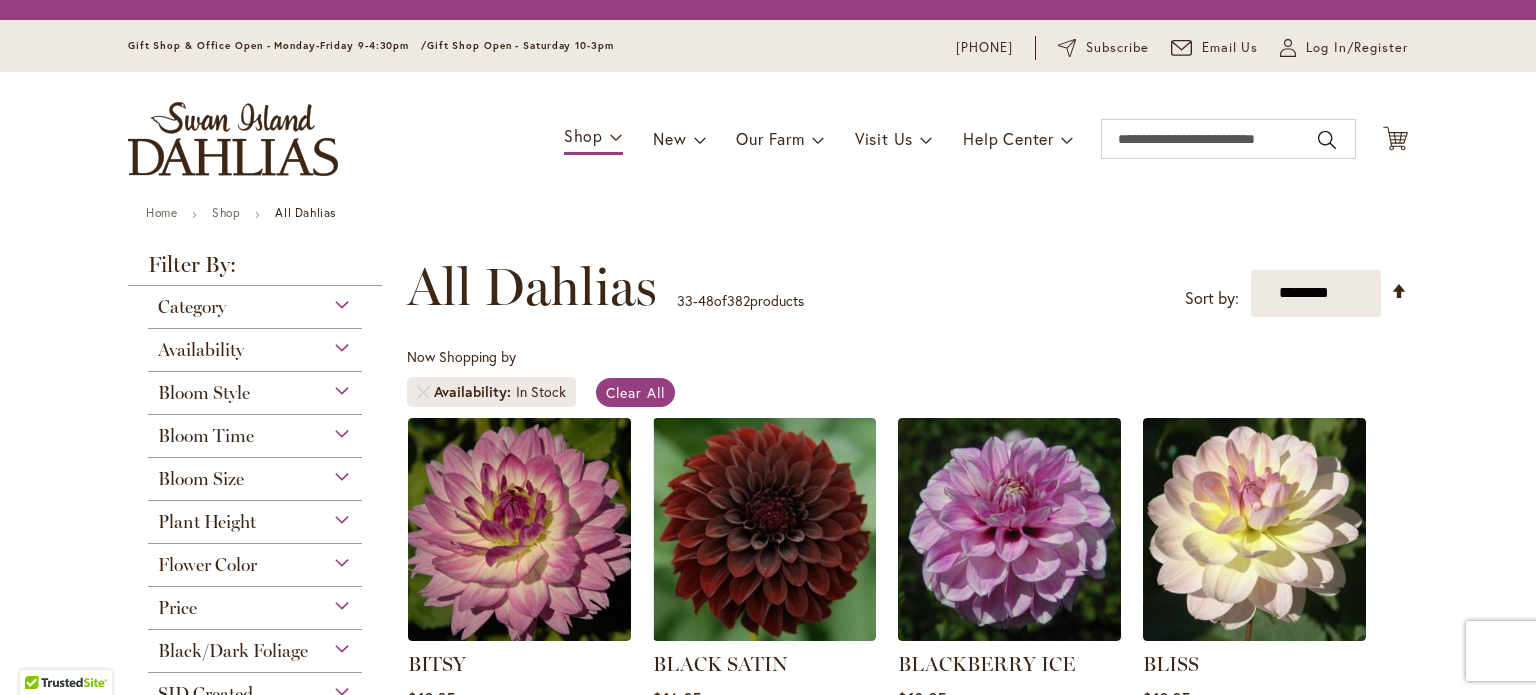 scroll, scrollTop: 0, scrollLeft: 0, axis: both 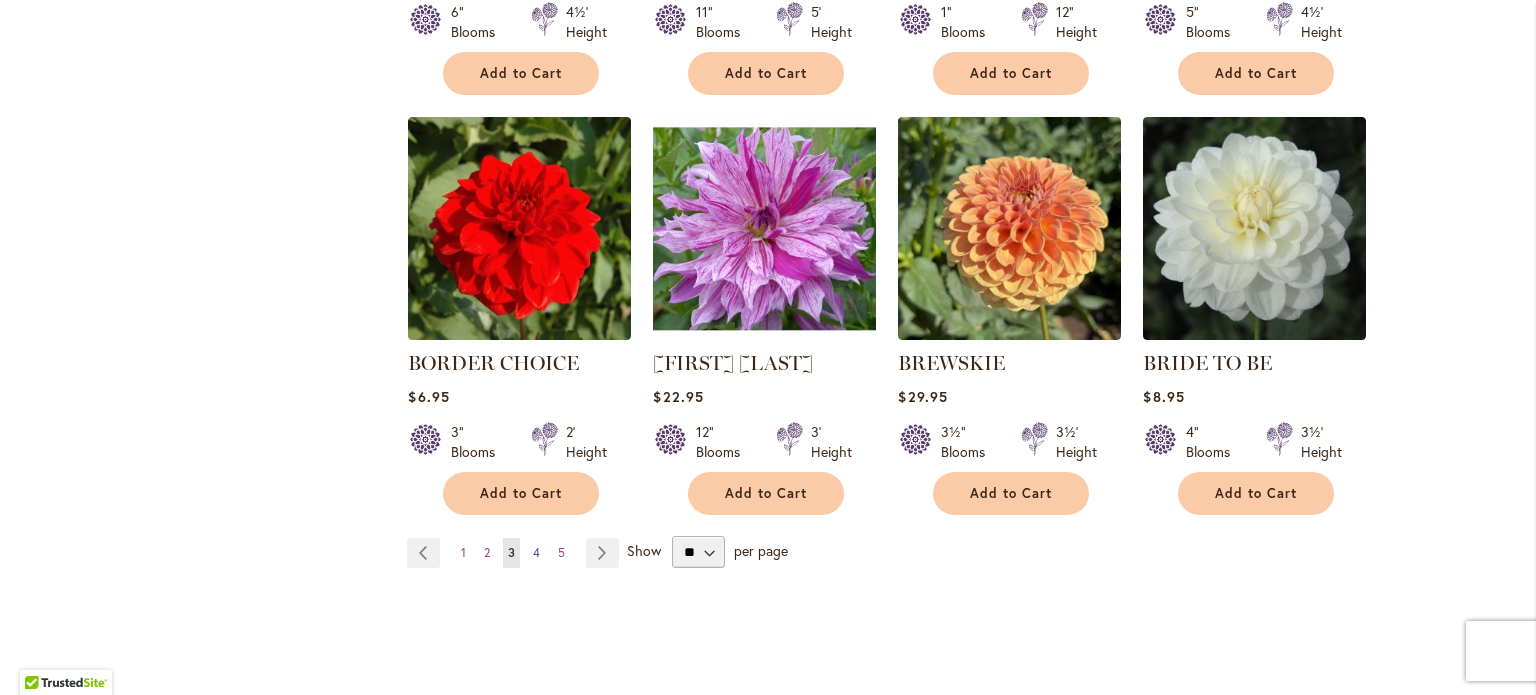 click on "4" at bounding box center (536, 552) 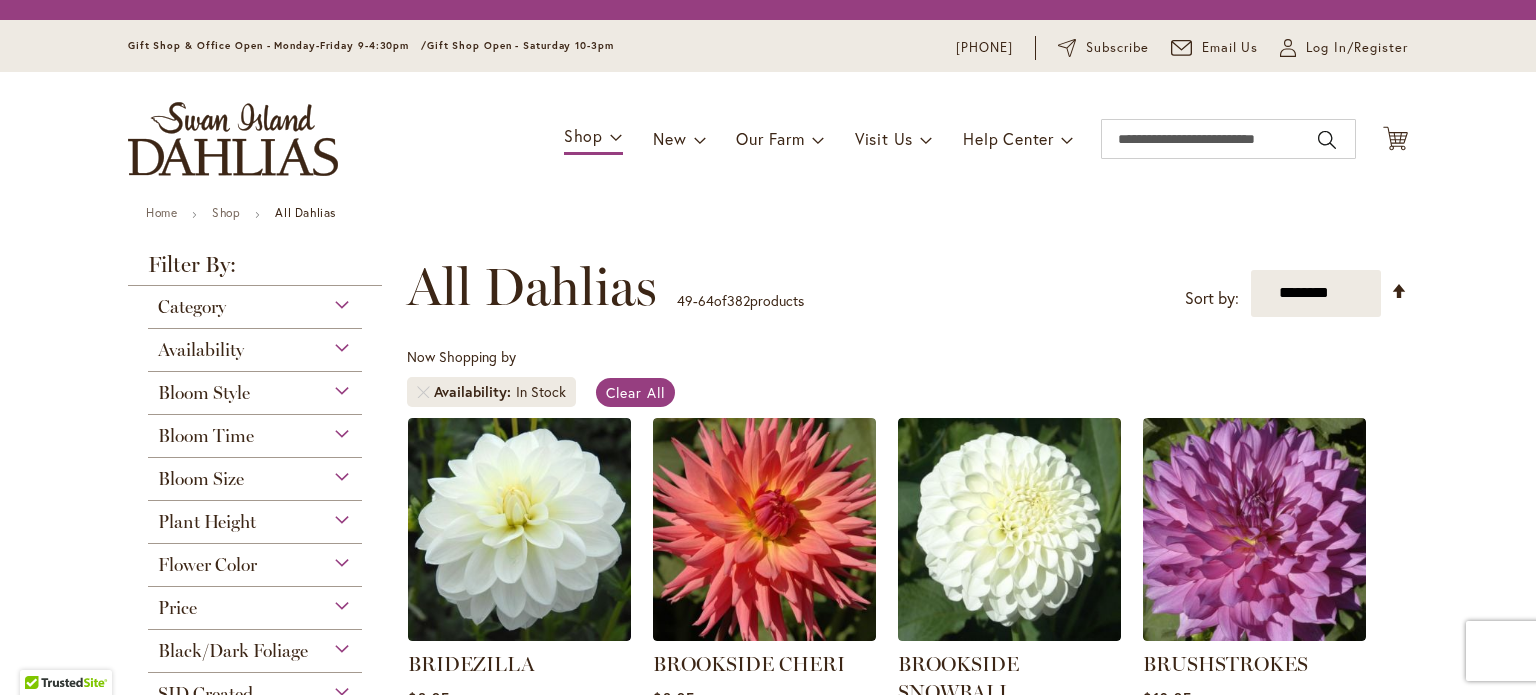 scroll, scrollTop: 0, scrollLeft: 0, axis: both 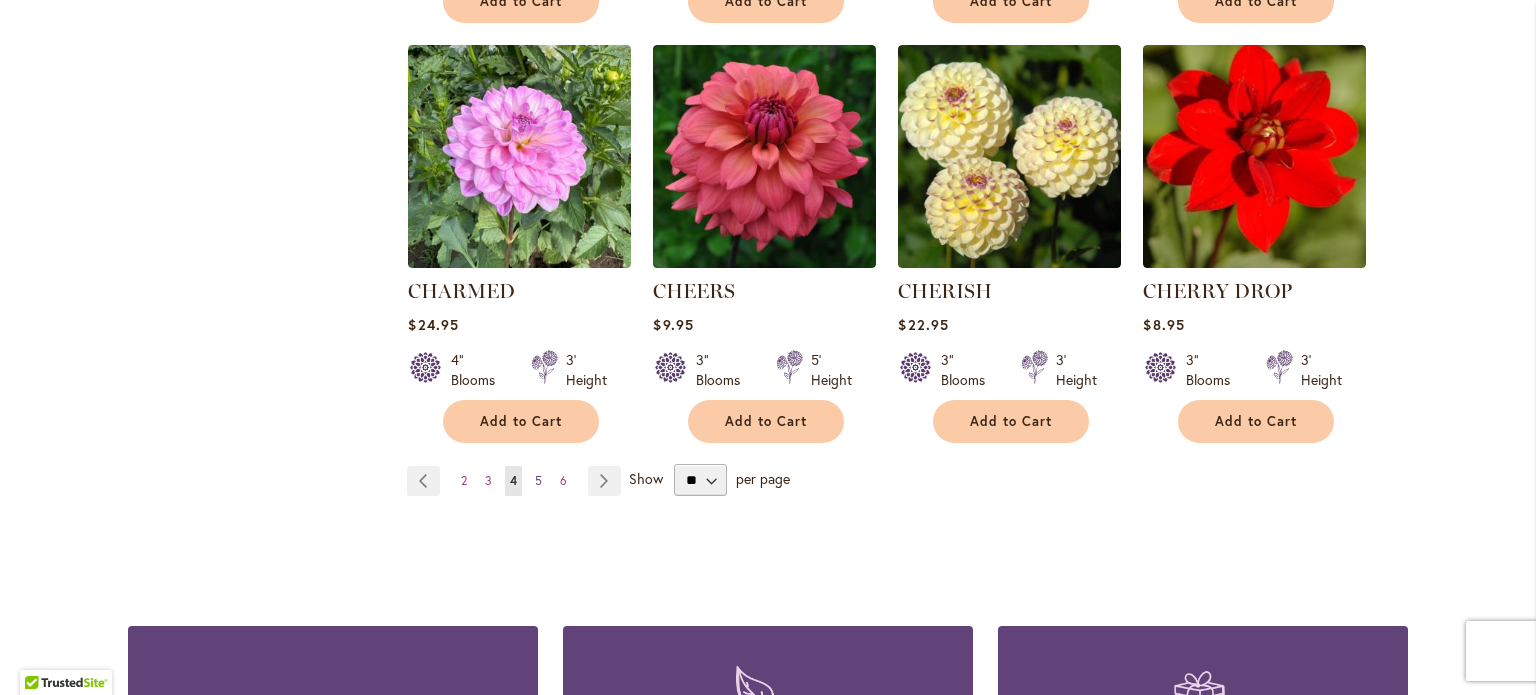 click on "5" at bounding box center (538, 480) 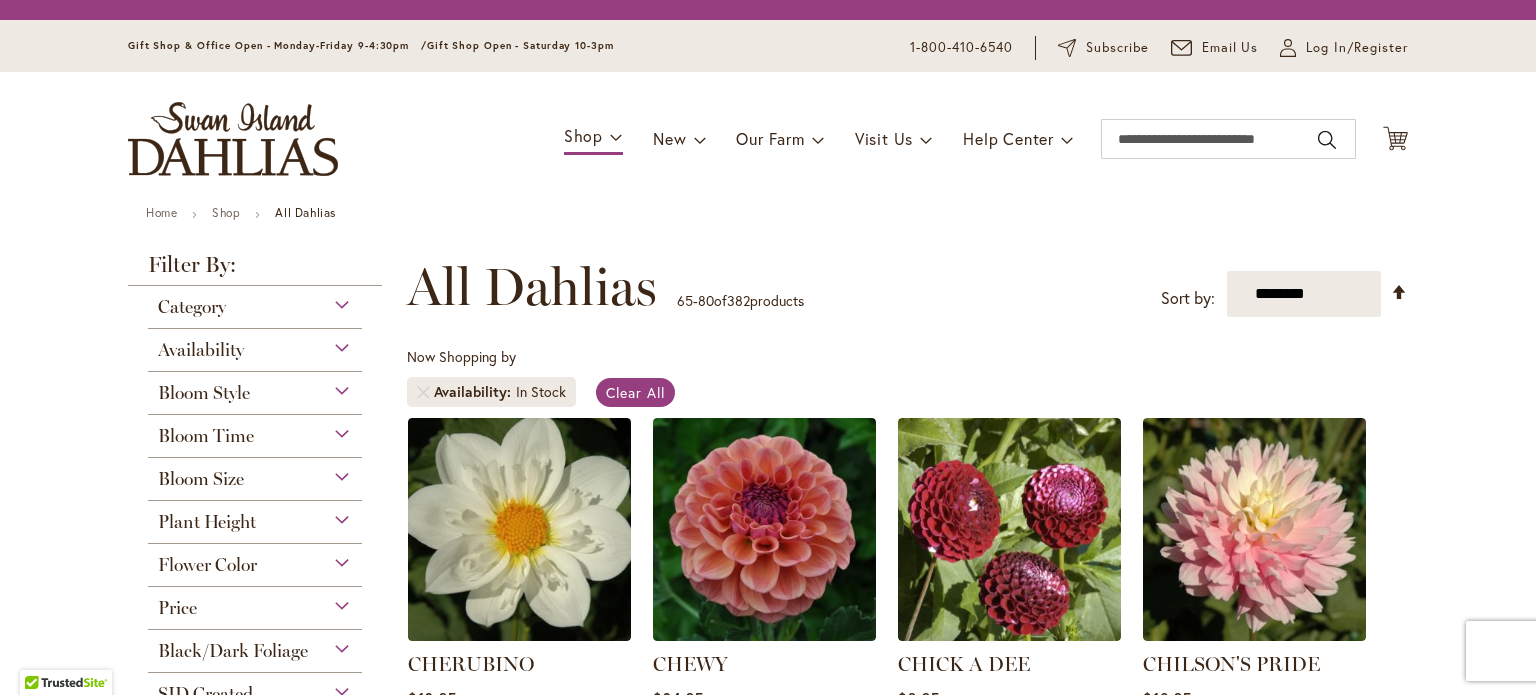 scroll, scrollTop: 0, scrollLeft: 0, axis: both 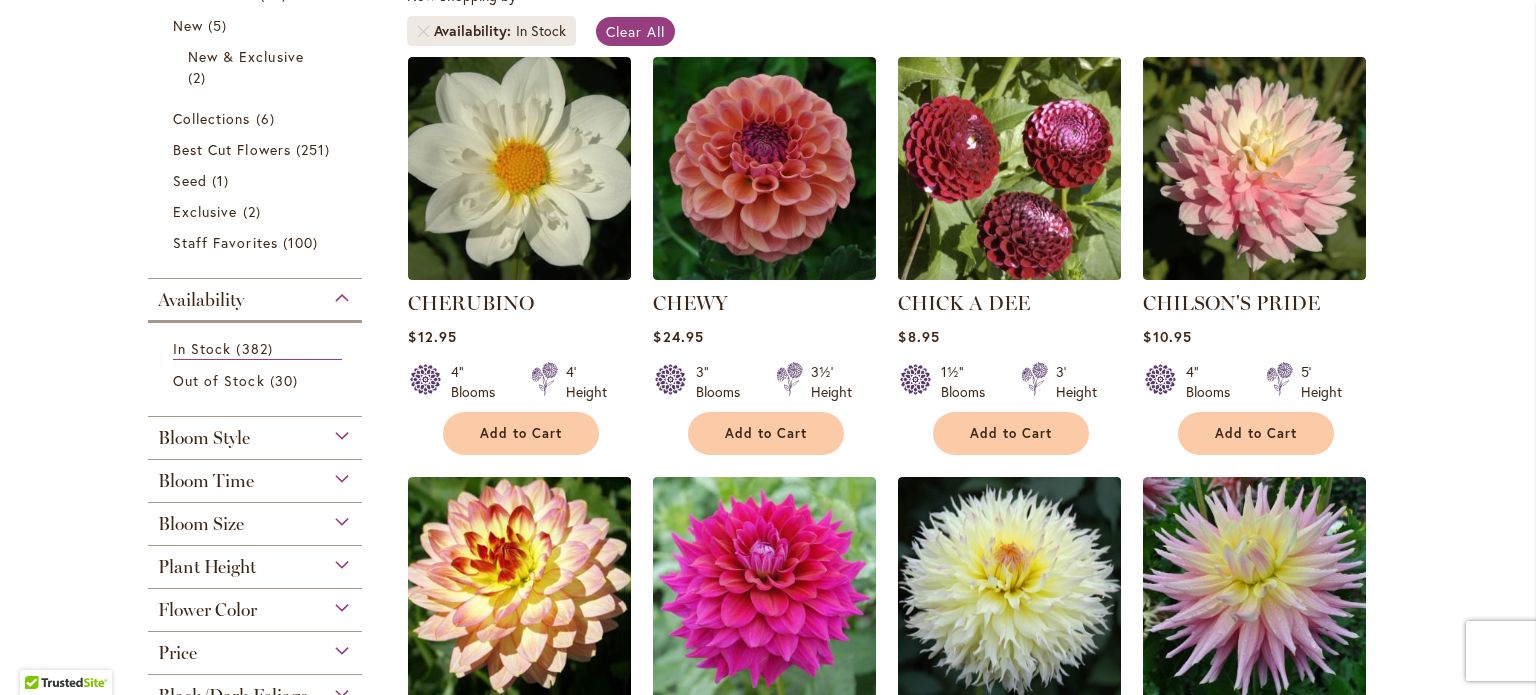 click at bounding box center [1010, 168] 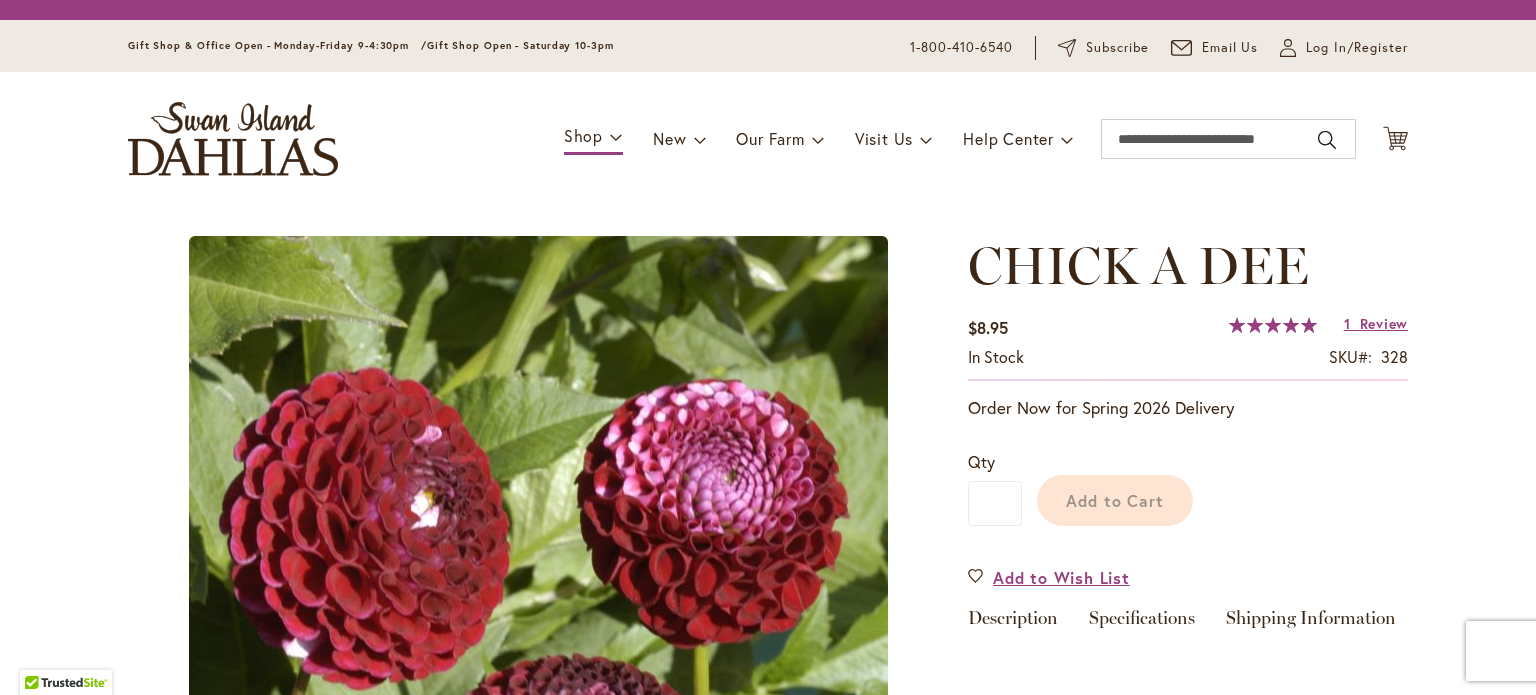 scroll, scrollTop: 0, scrollLeft: 0, axis: both 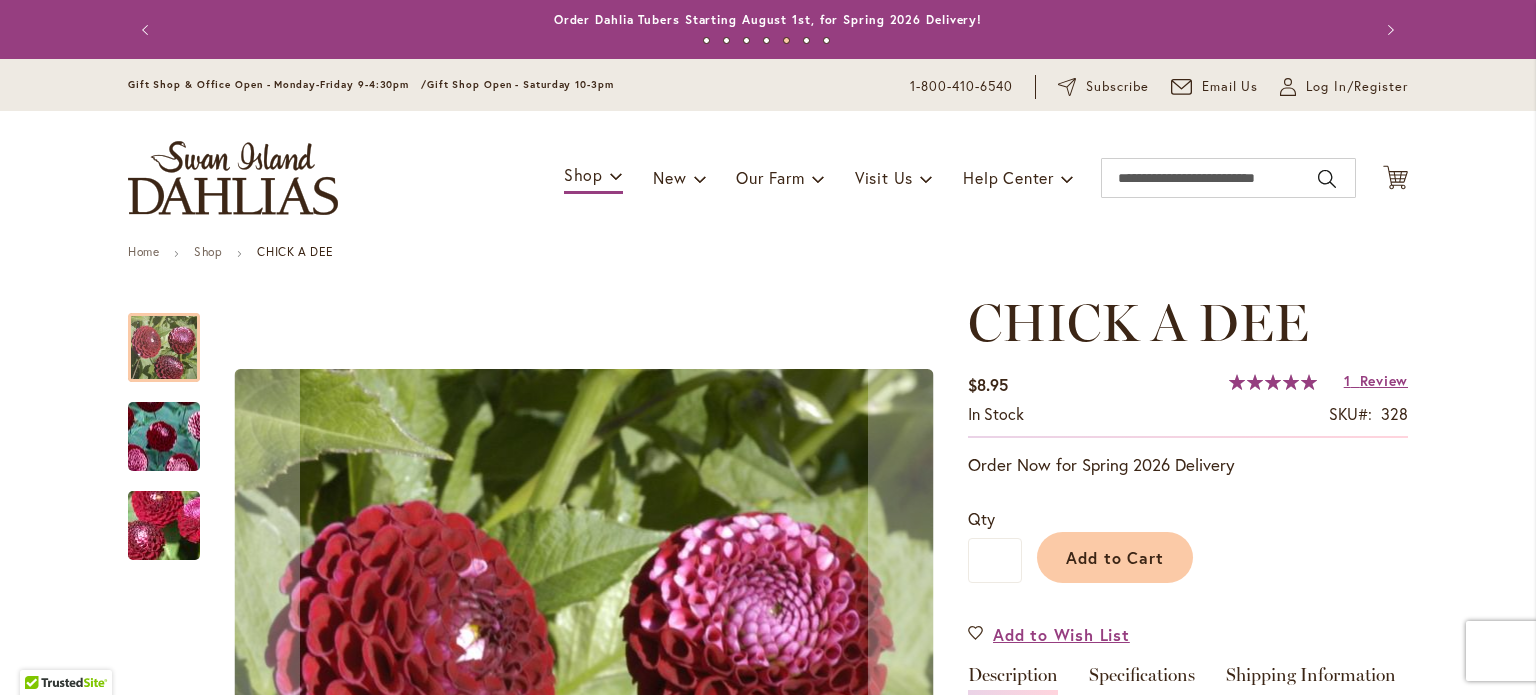click on "Previous" at bounding box center (148, 30) 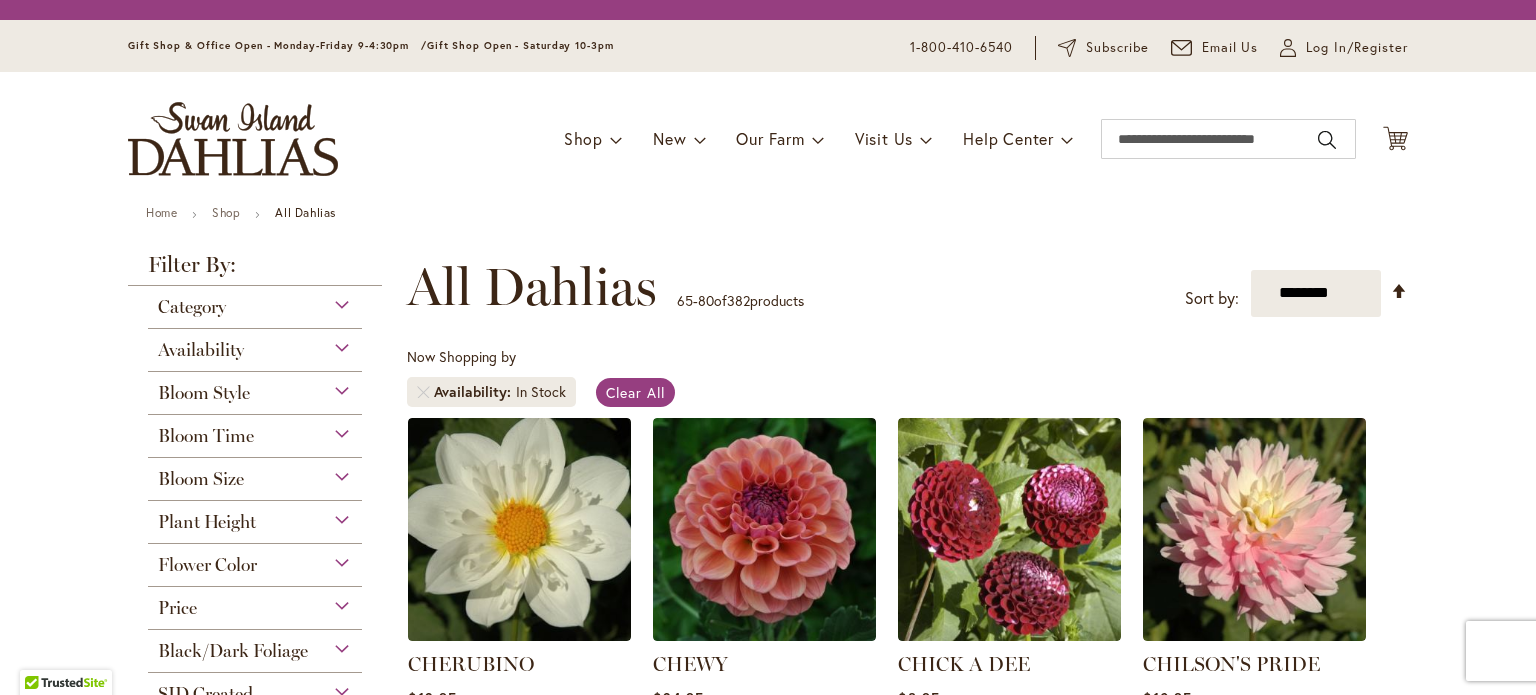 scroll, scrollTop: 0, scrollLeft: 0, axis: both 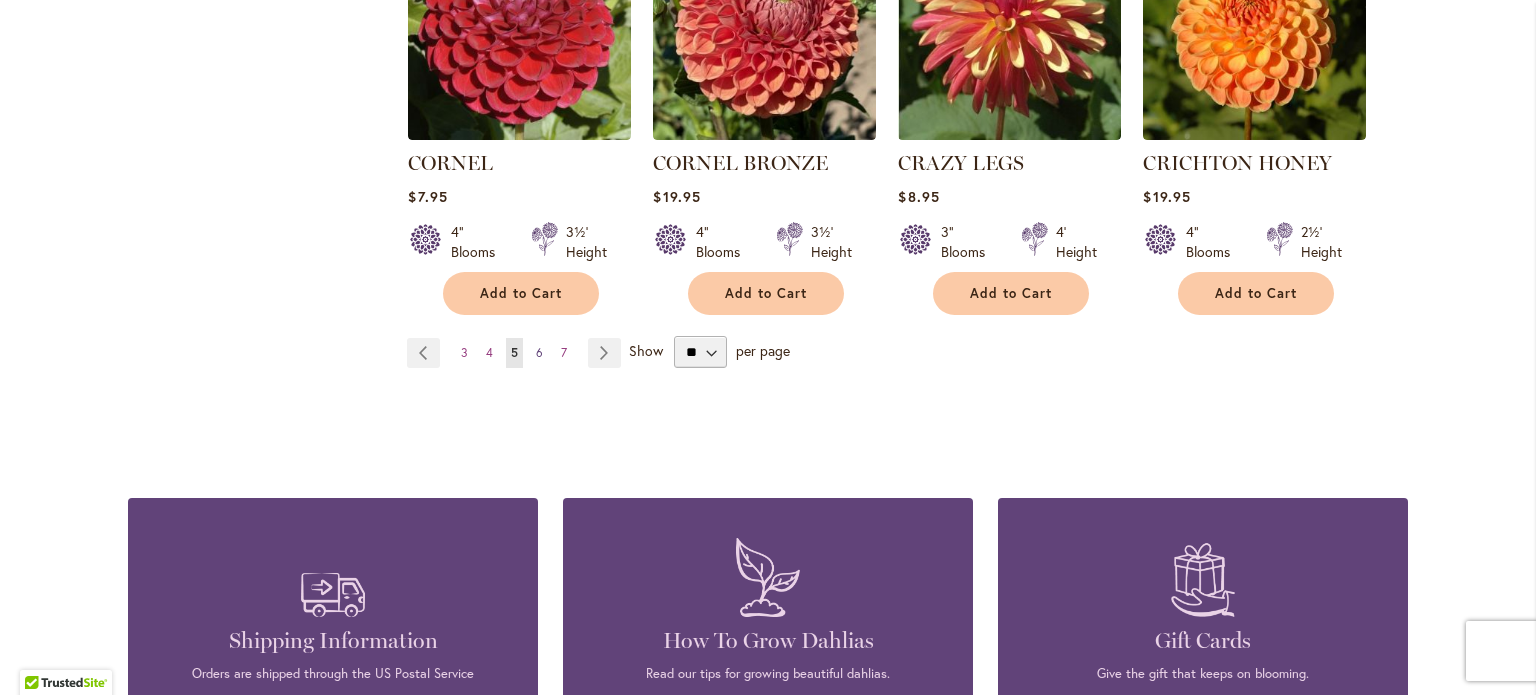 click on "Page
6" at bounding box center (539, 353) 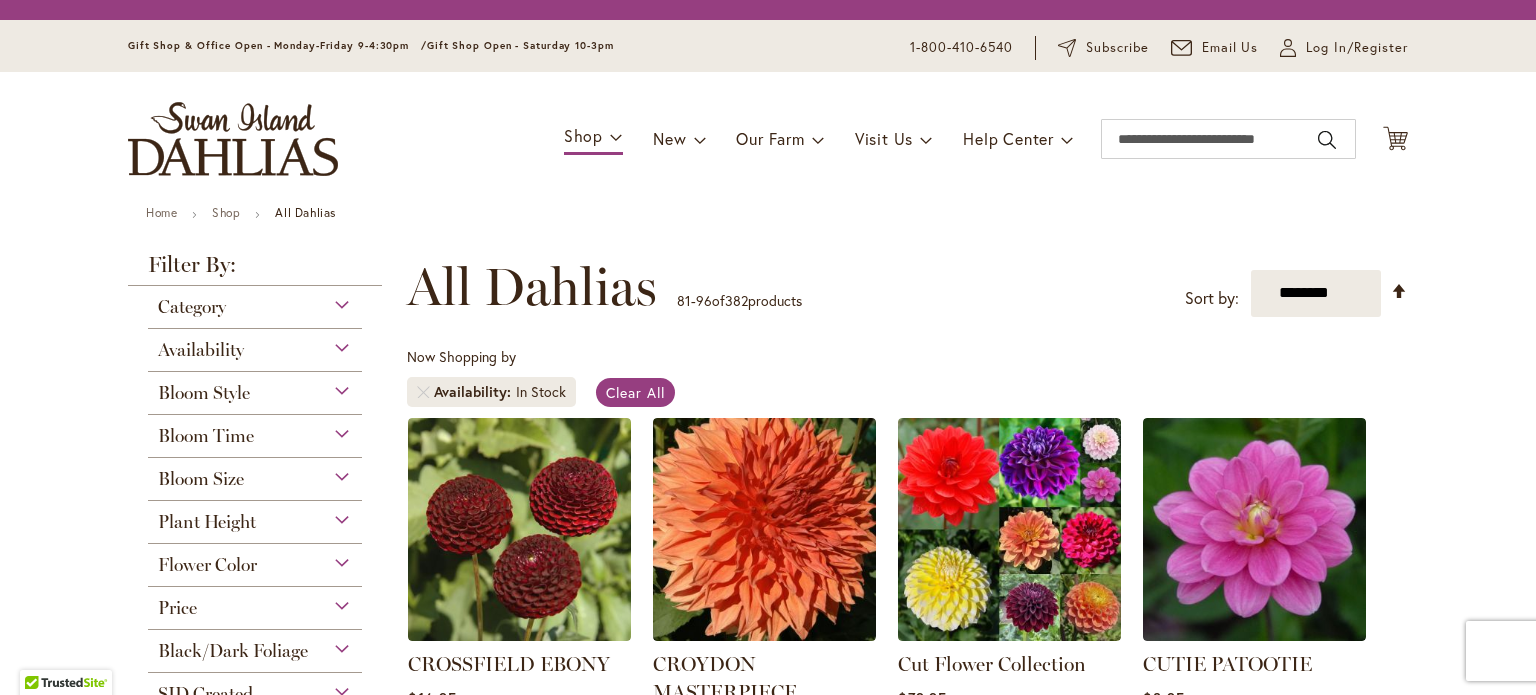 scroll, scrollTop: 0, scrollLeft: 0, axis: both 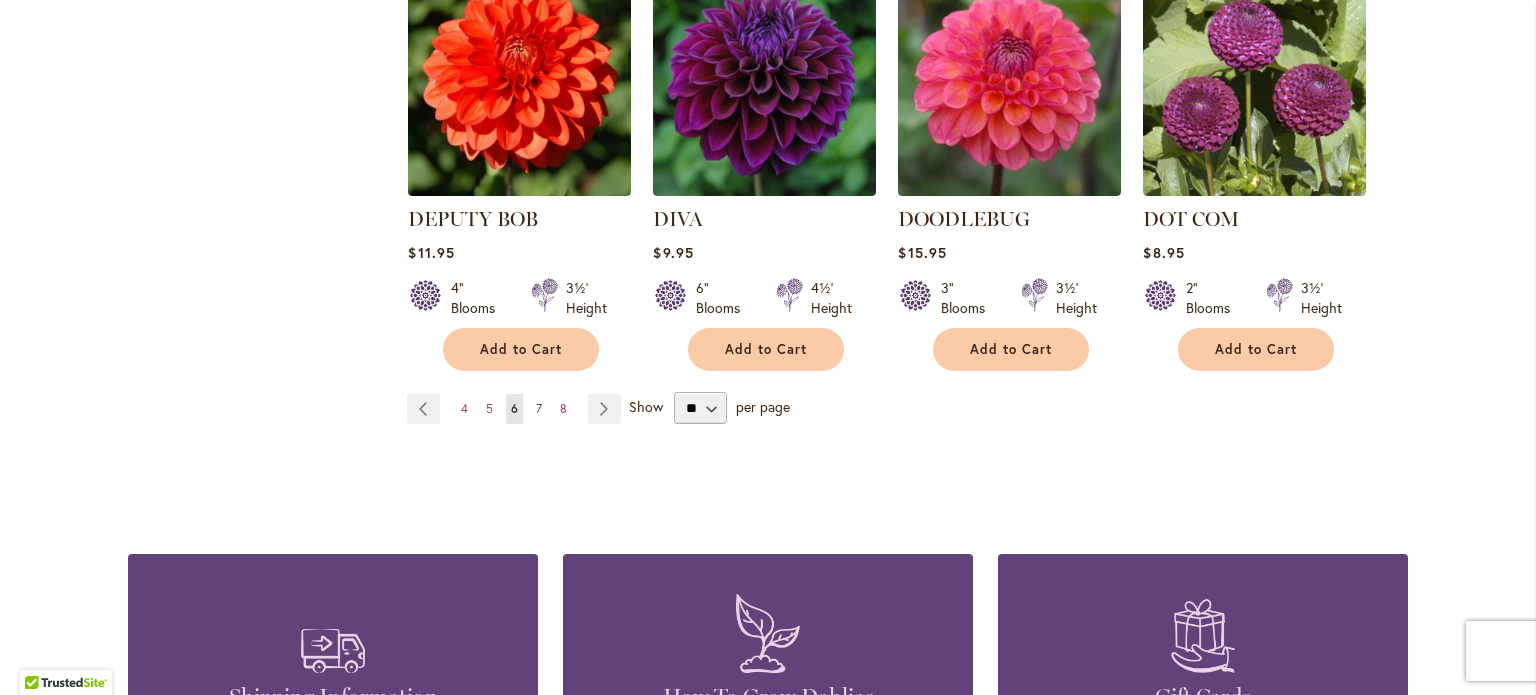 click on "7" at bounding box center [539, 408] 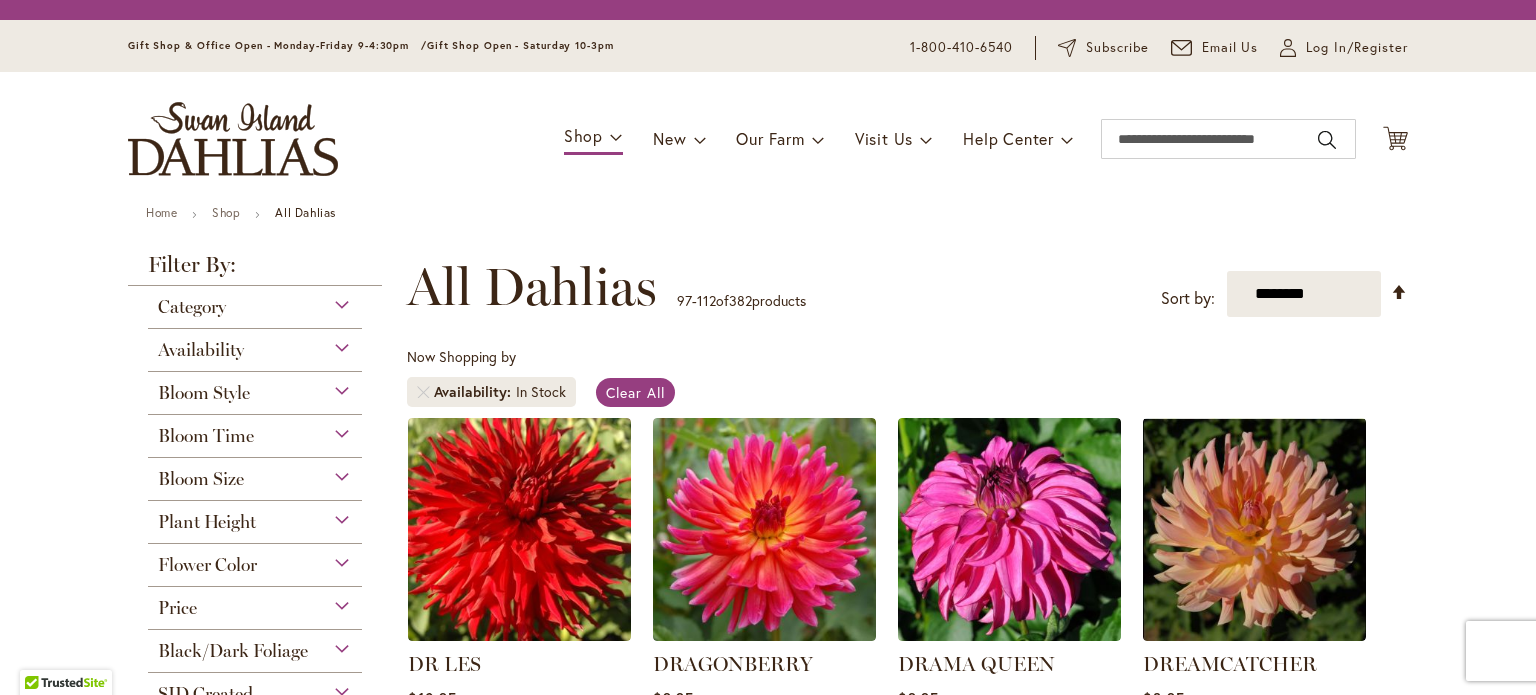 scroll, scrollTop: 0, scrollLeft: 0, axis: both 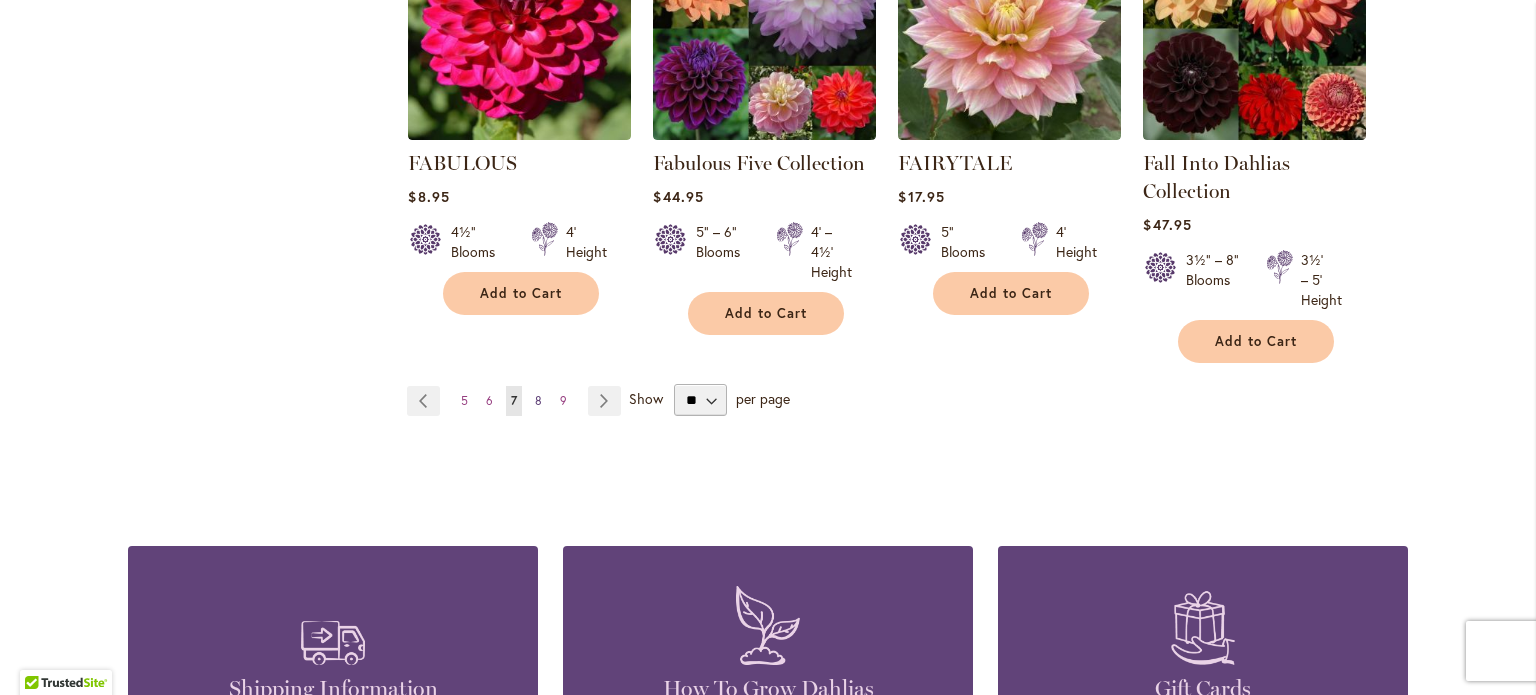 click on "8" at bounding box center (538, 400) 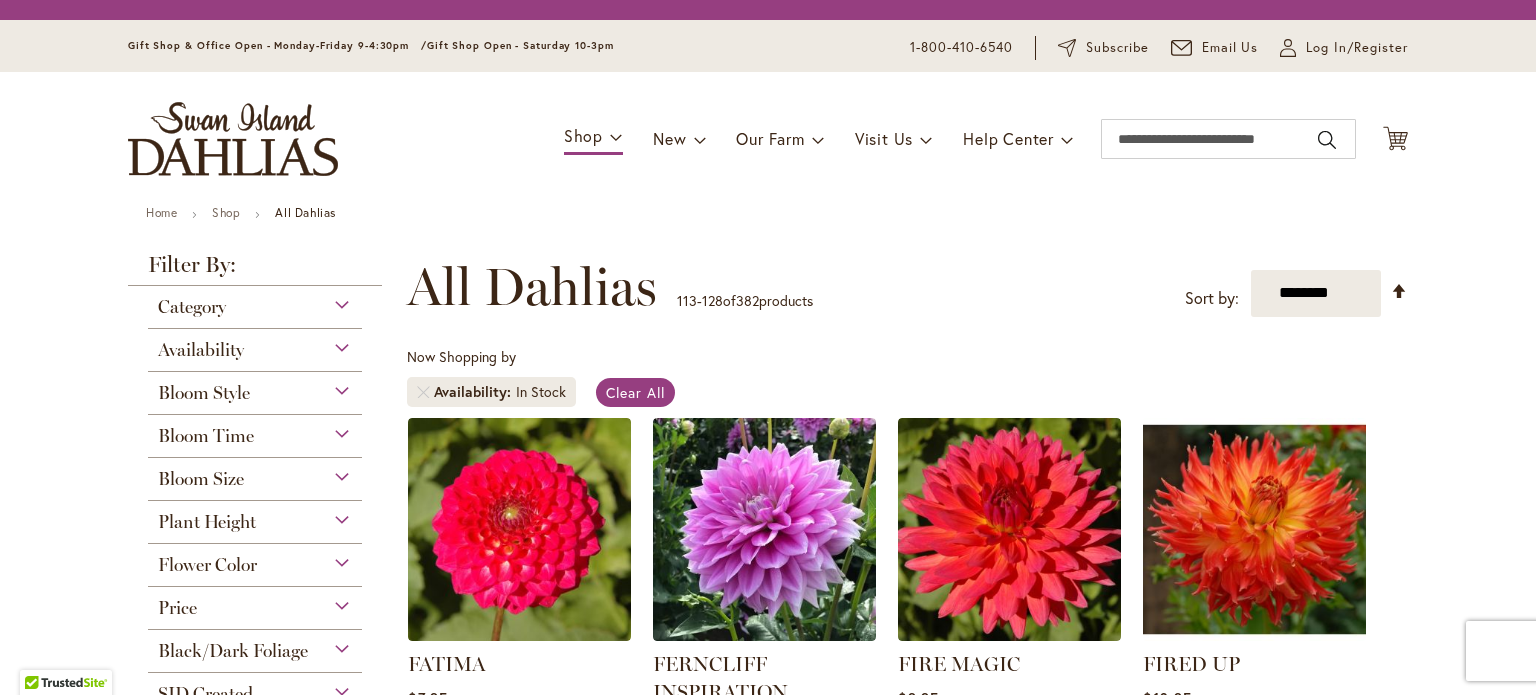 scroll, scrollTop: 0, scrollLeft: 0, axis: both 